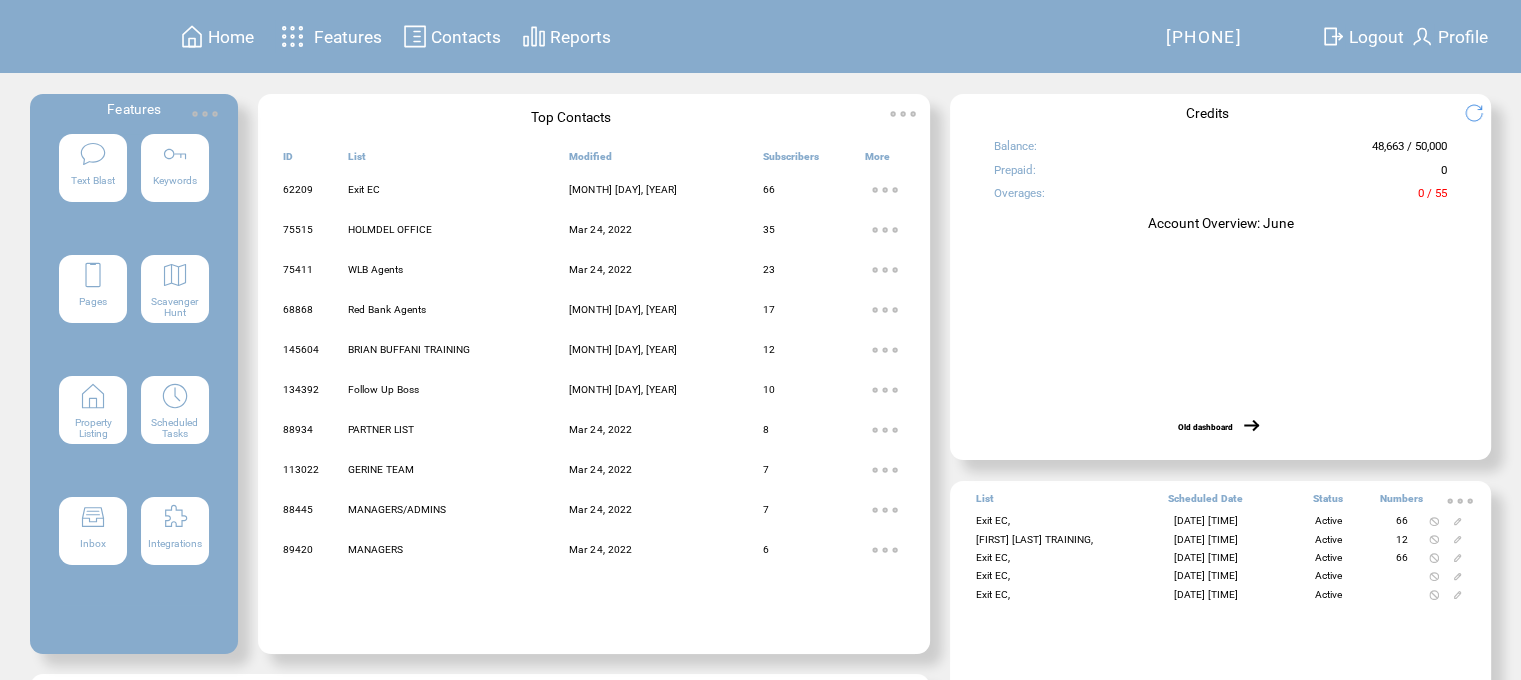 scroll, scrollTop: 0, scrollLeft: 0, axis: both 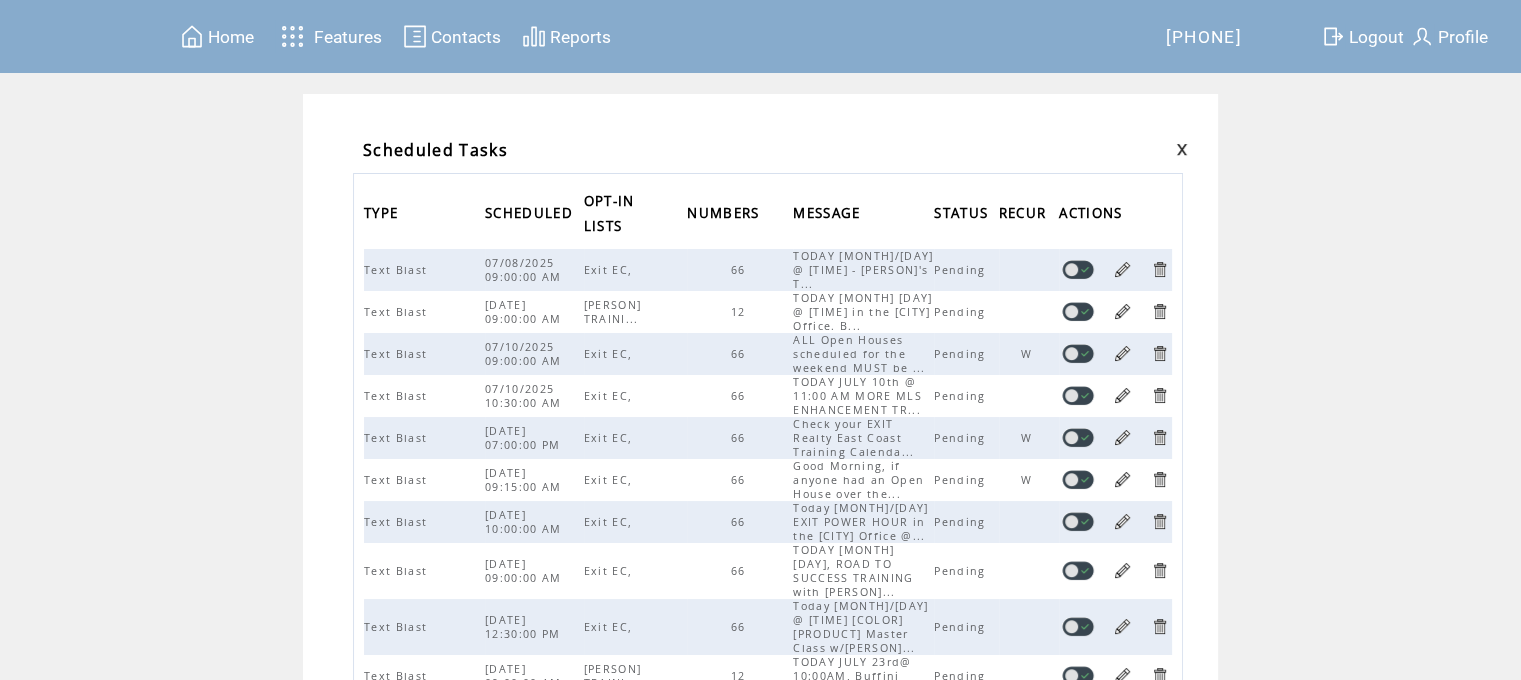 click on "Home" at bounding box center (217, 36) 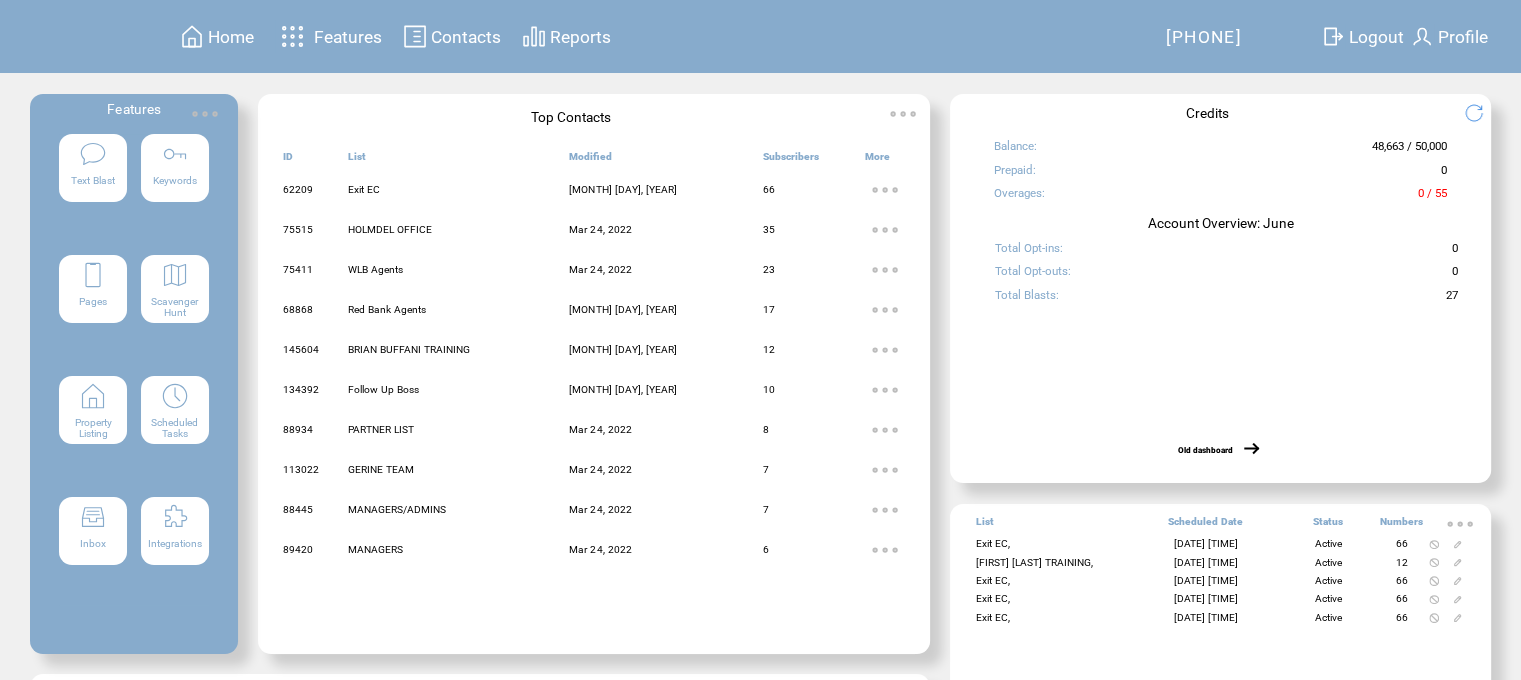 scroll, scrollTop: 0, scrollLeft: 0, axis: both 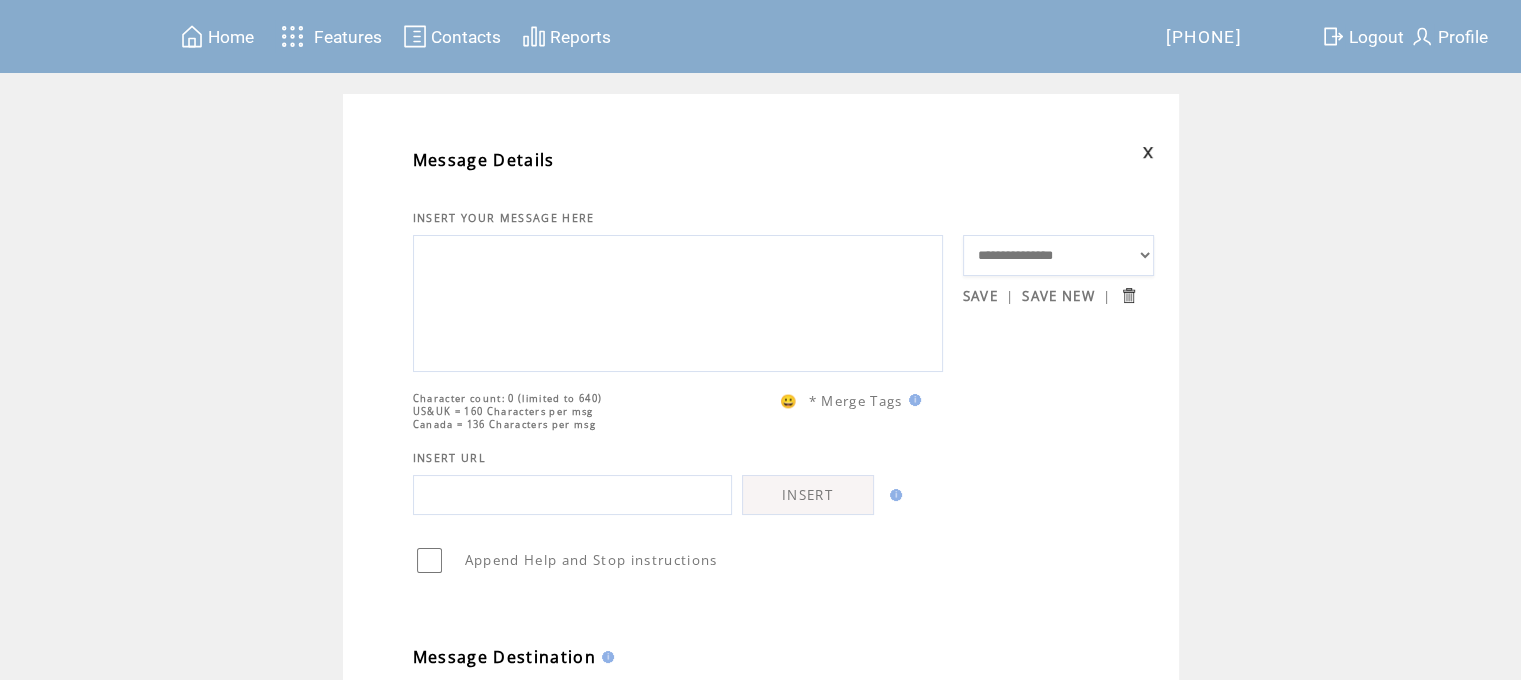 click on "Home" at bounding box center (231, 37) 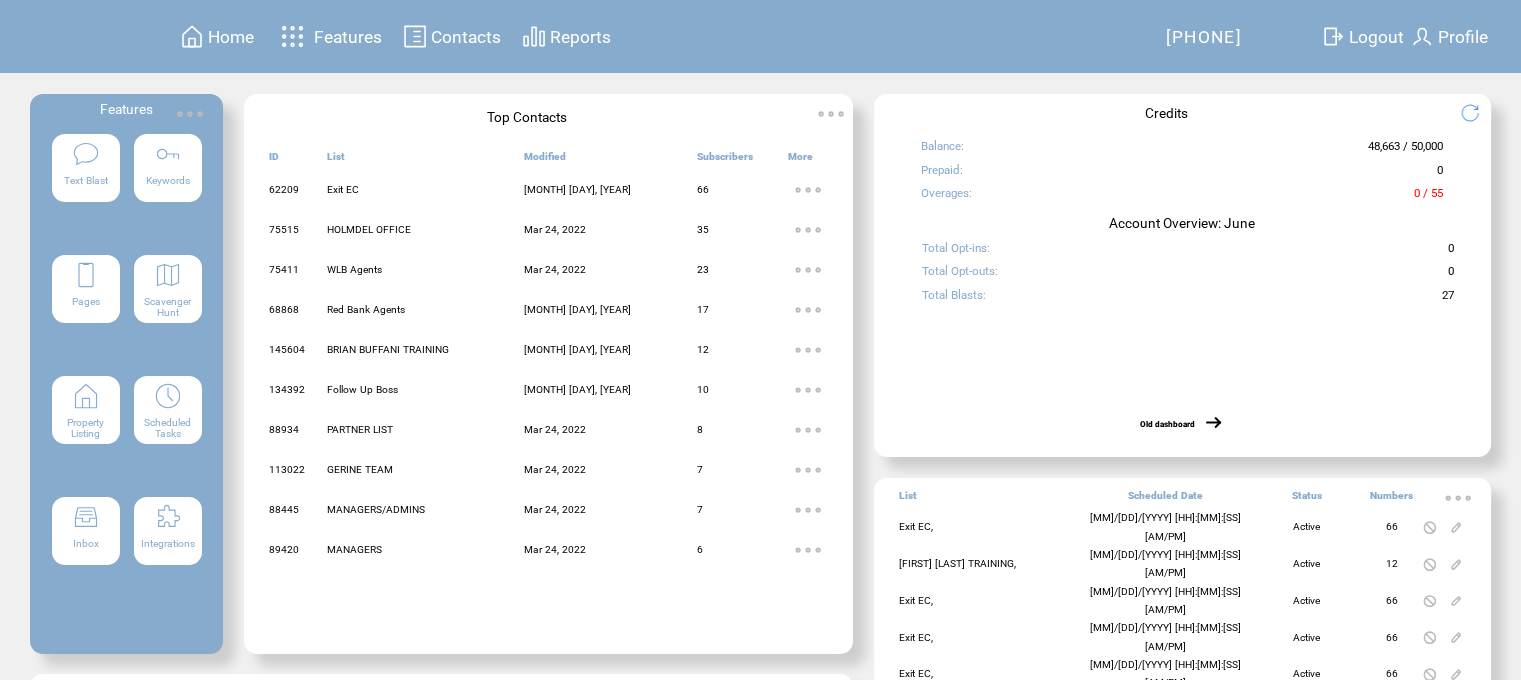 scroll, scrollTop: 0, scrollLeft: 0, axis: both 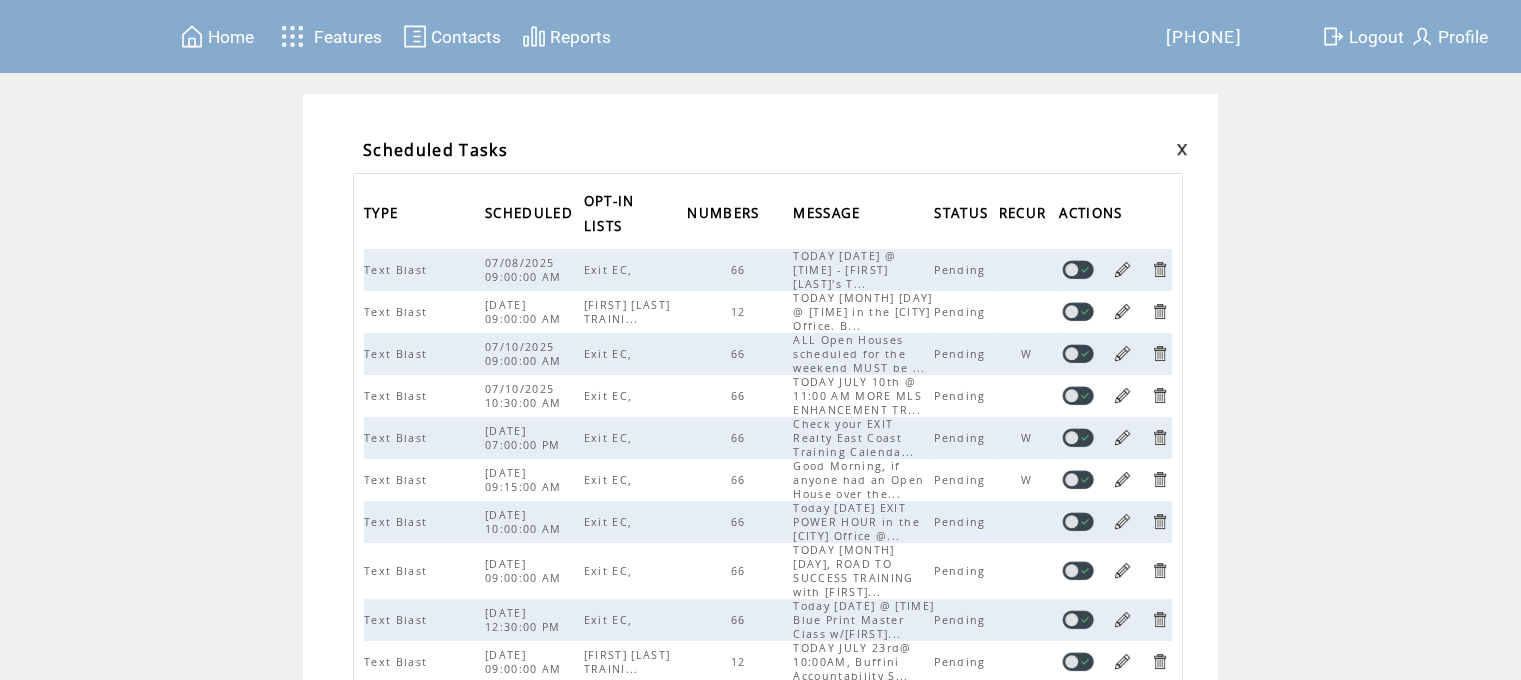 click on "Home" at bounding box center (231, 37) 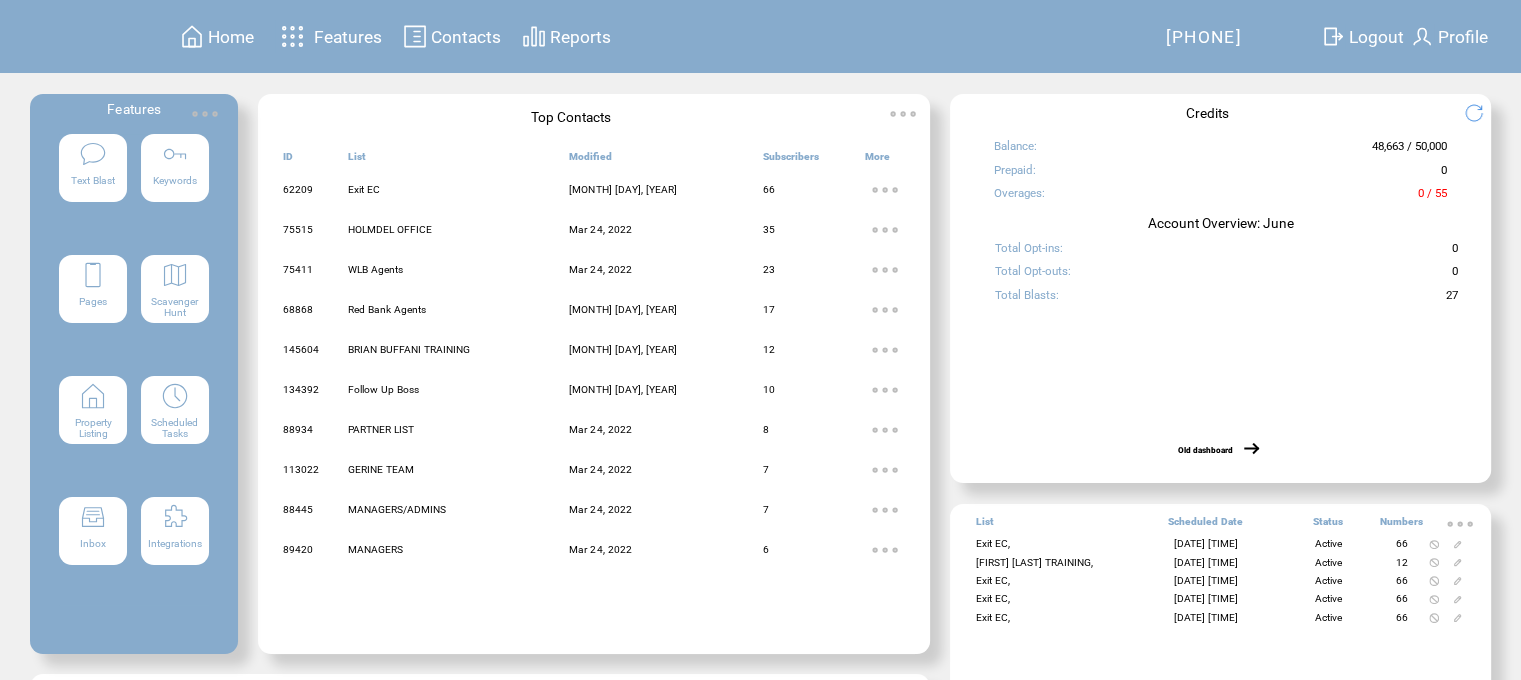 scroll, scrollTop: 0, scrollLeft: 0, axis: both 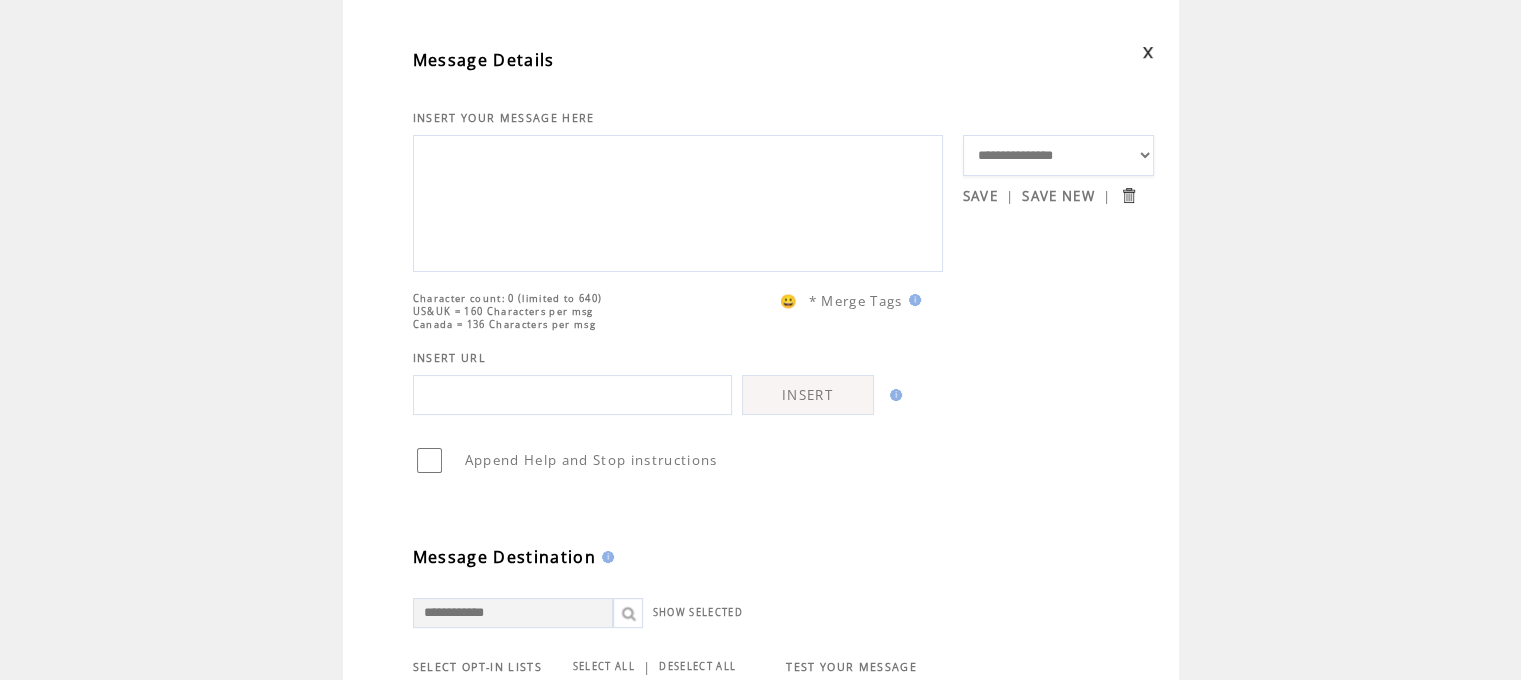 click at bounding box center [678, 201] 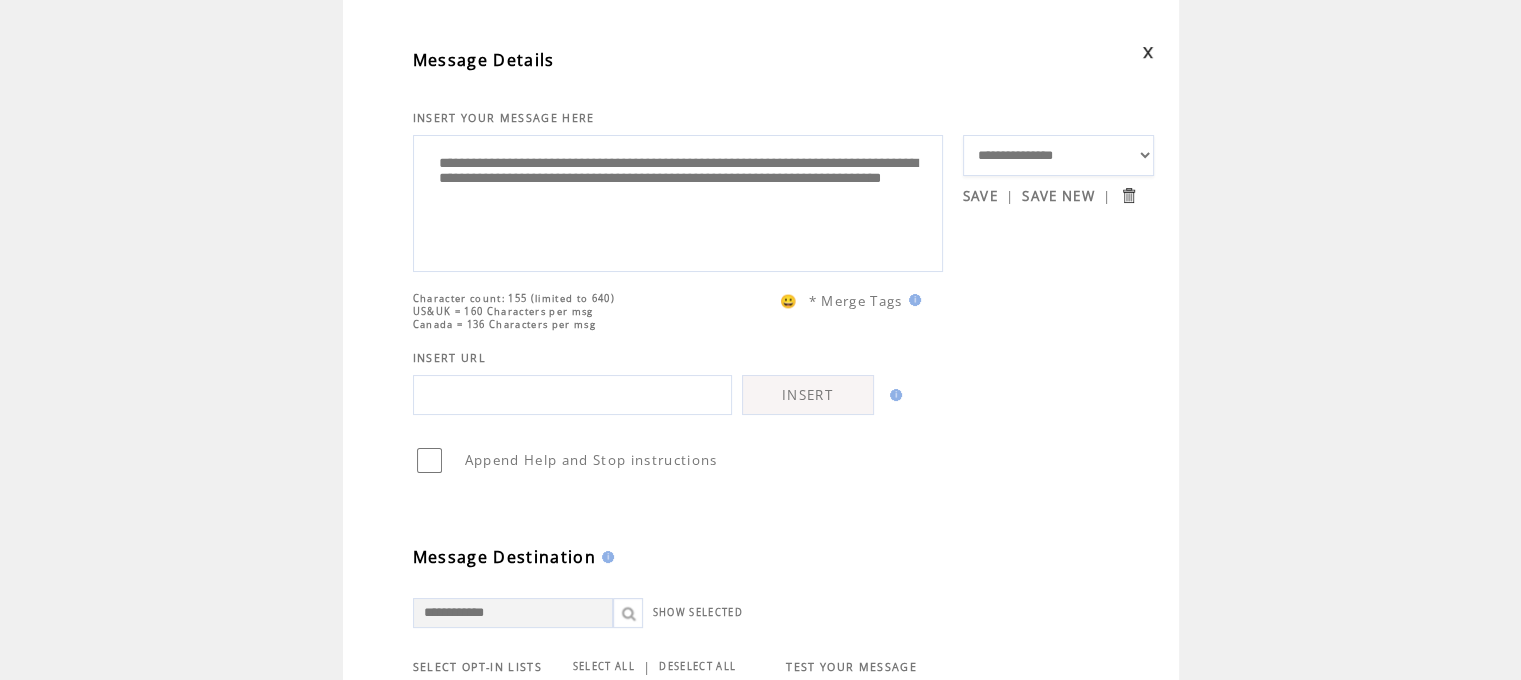 type on "**********" 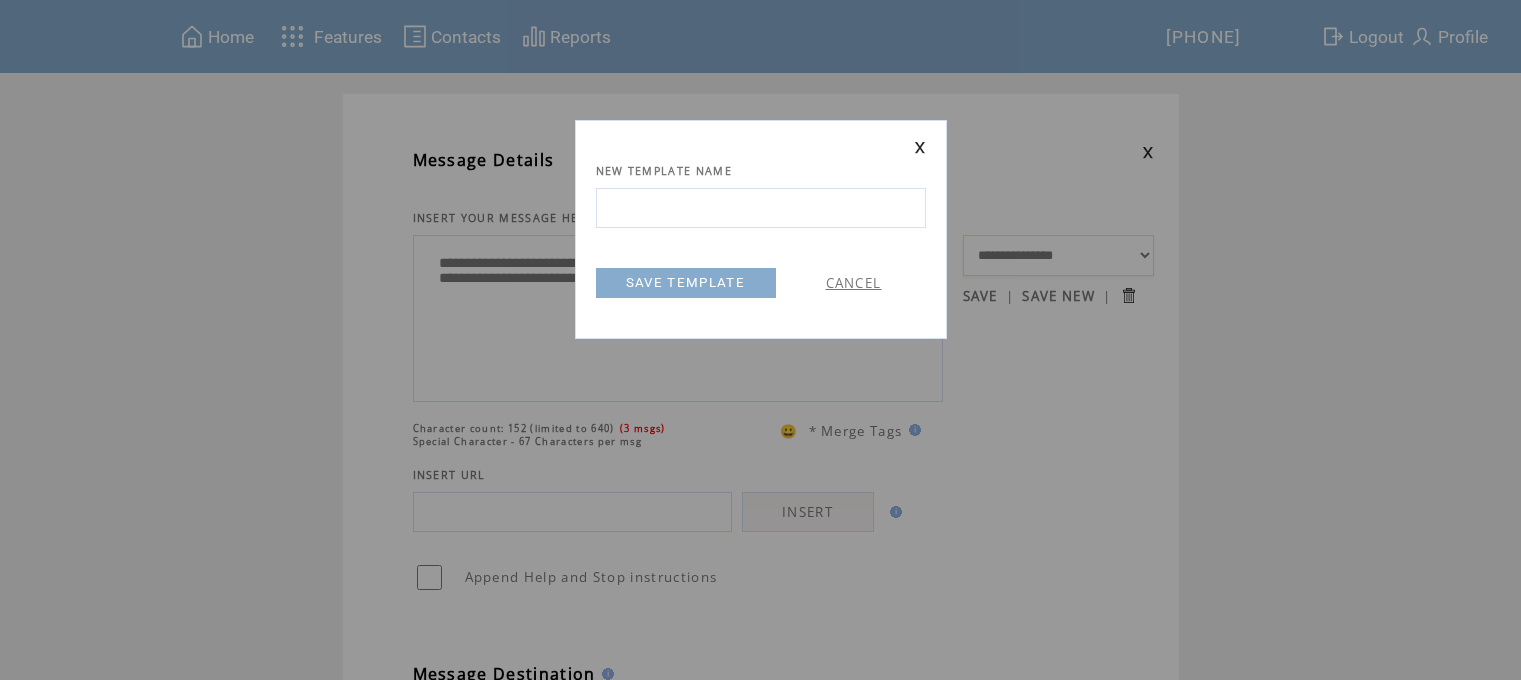 scroll, scrollTop: 0, scrollLeft: 0, axis: both 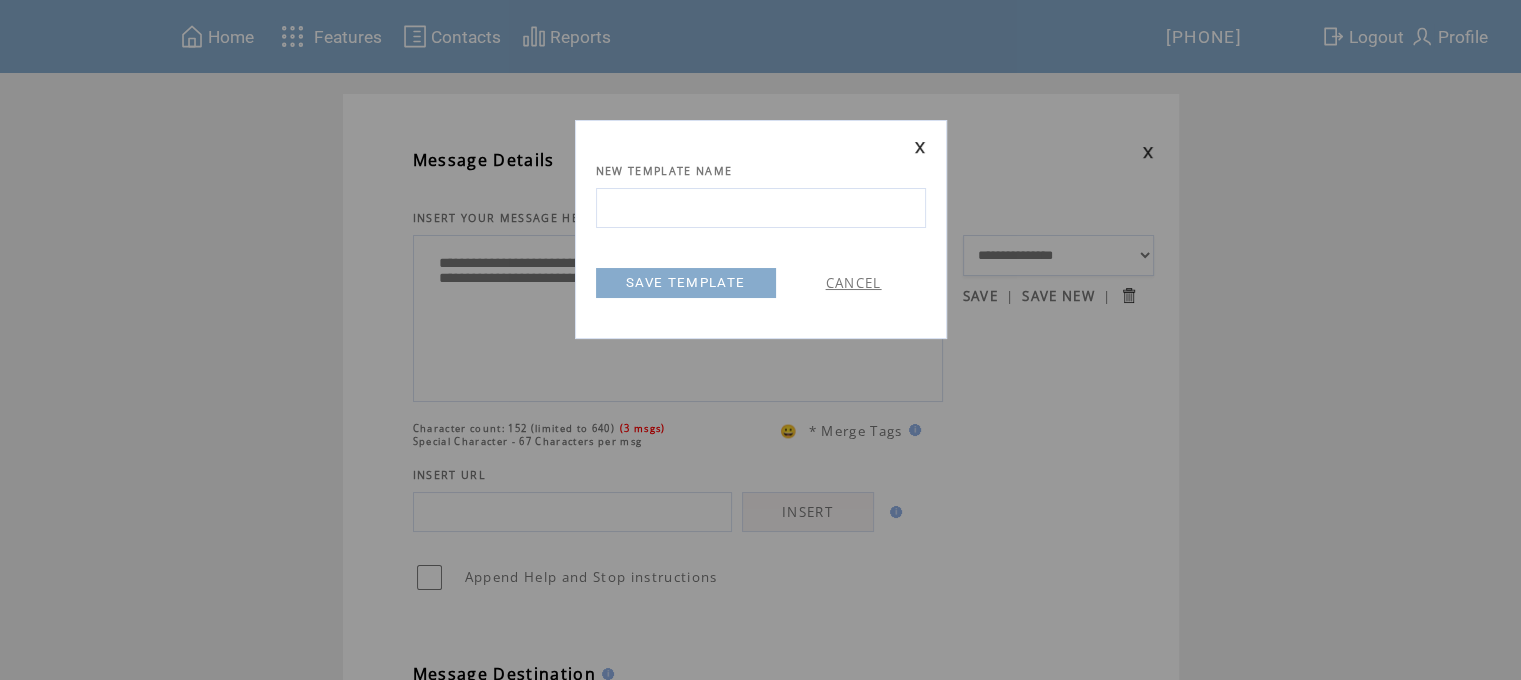 click at bounding box center (761, 208) 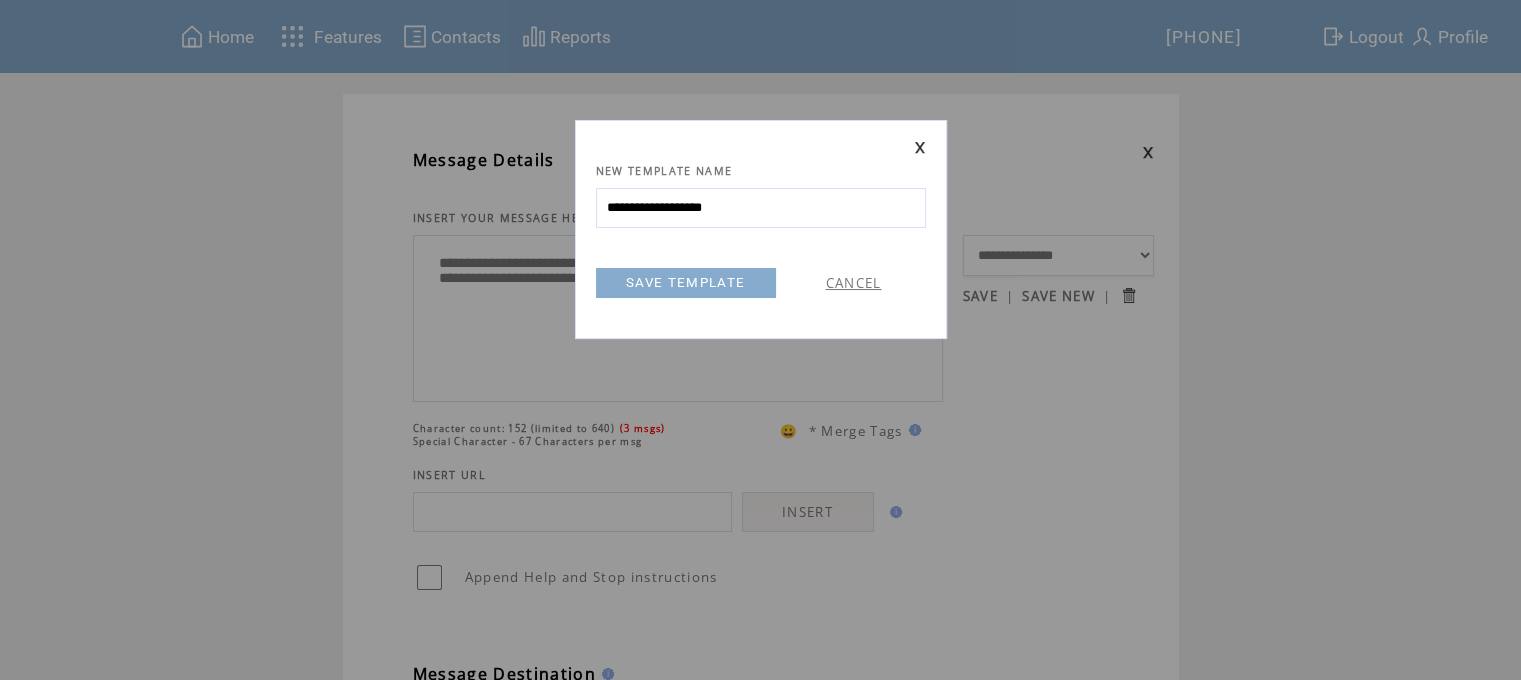 click on "**********" at bounding box center (761, 208) 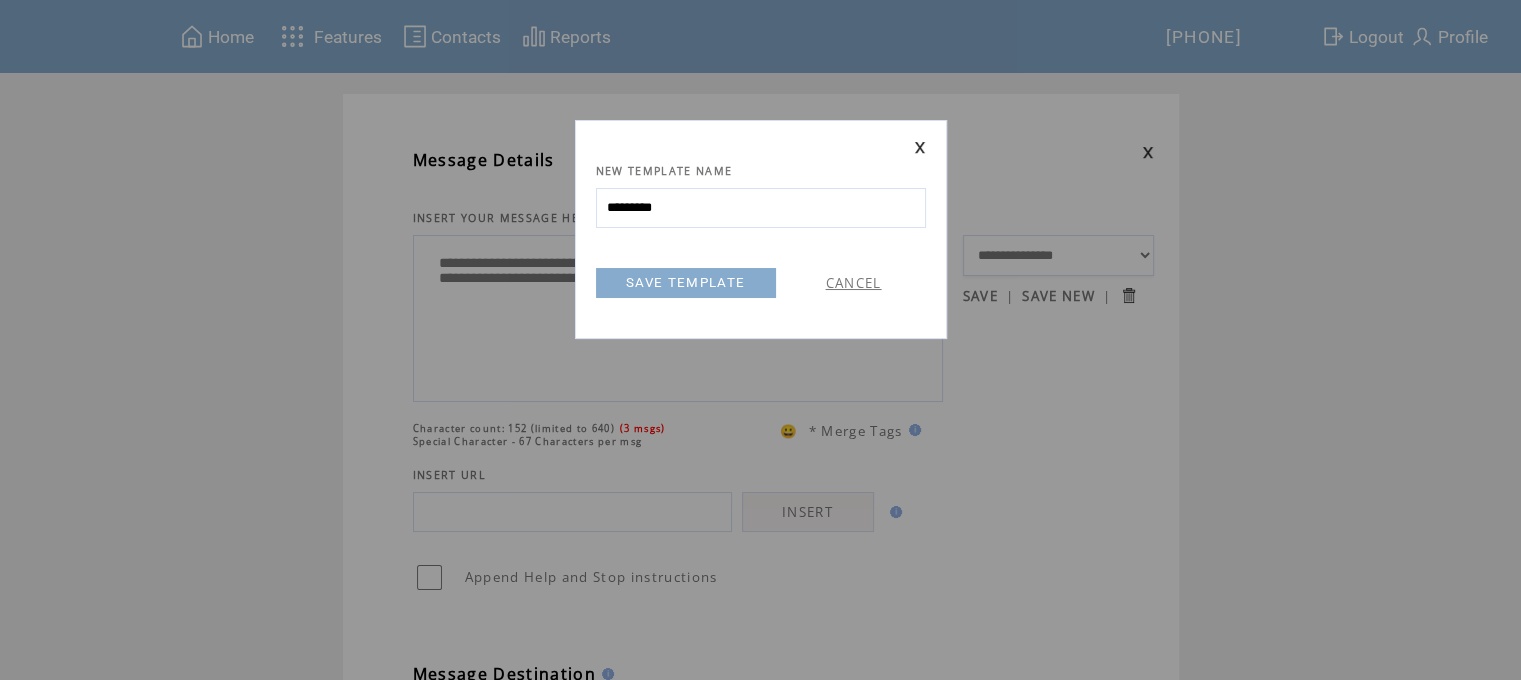 click on "*********" at bounding box center (761, 208) 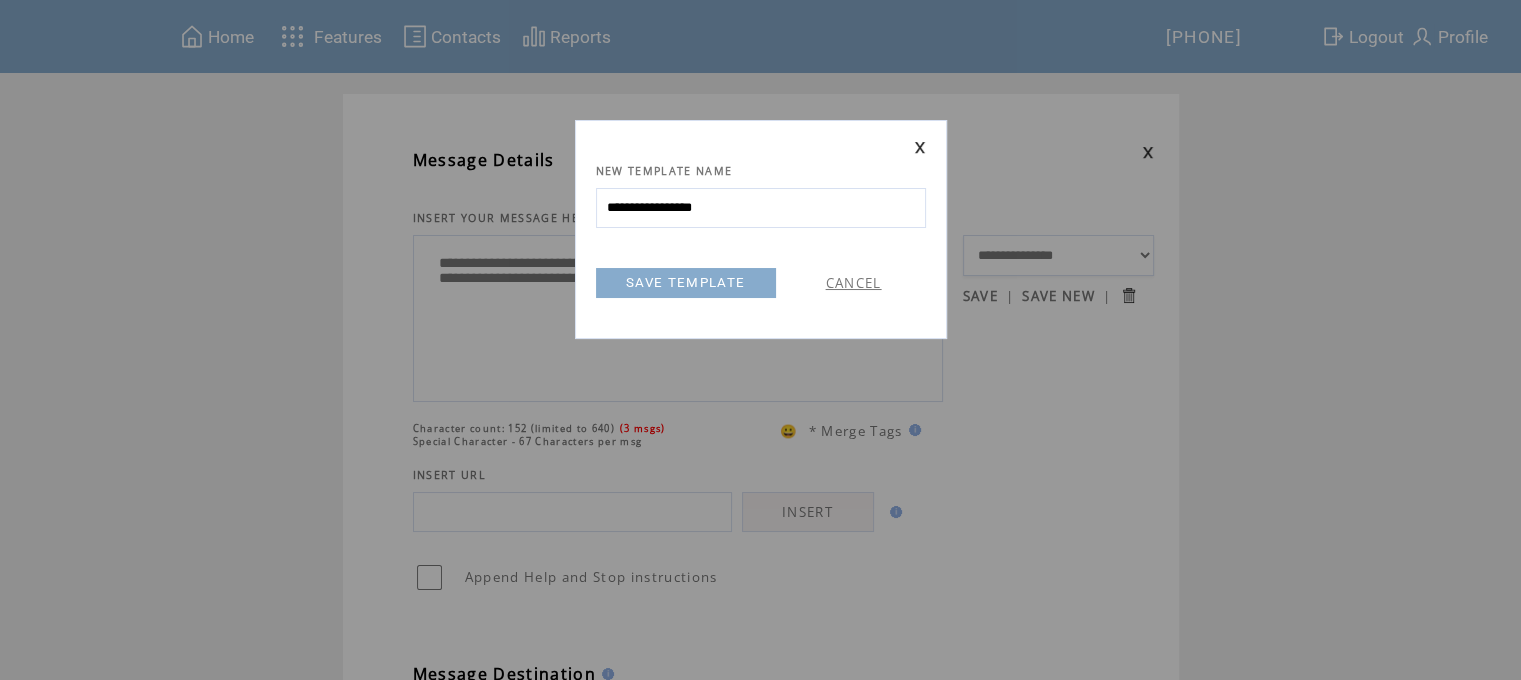 type on "**********" 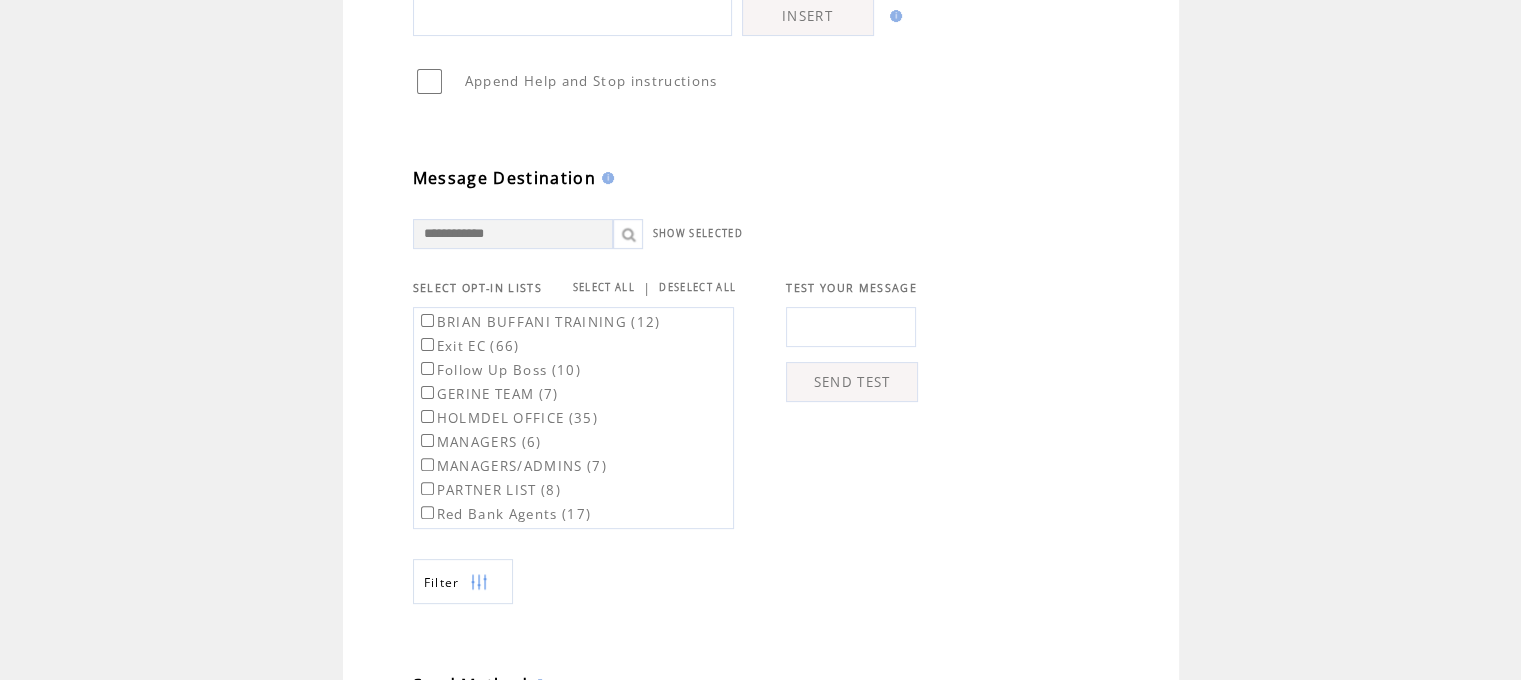 scroll, scrollTop: 500, scrollLeft: 0, axis: vertical 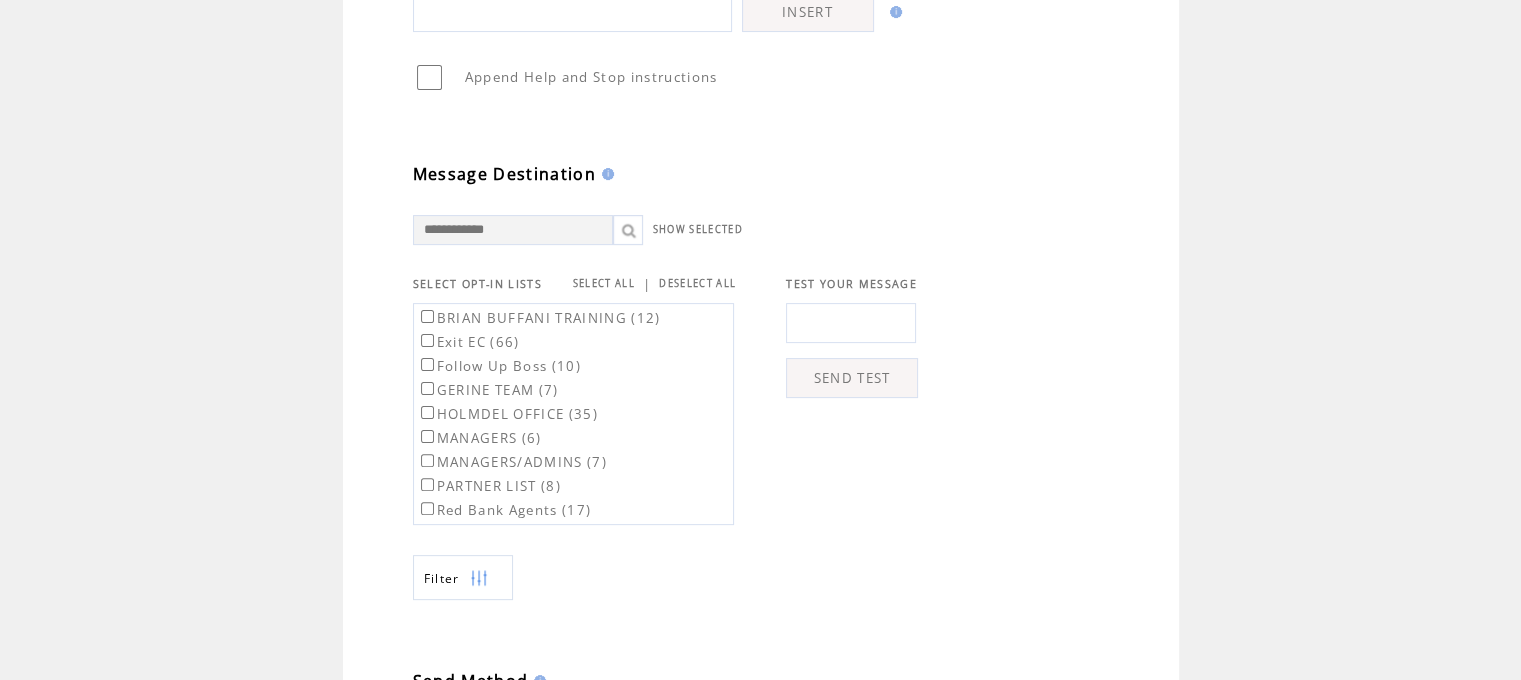 click at bounding box center (851, 323) 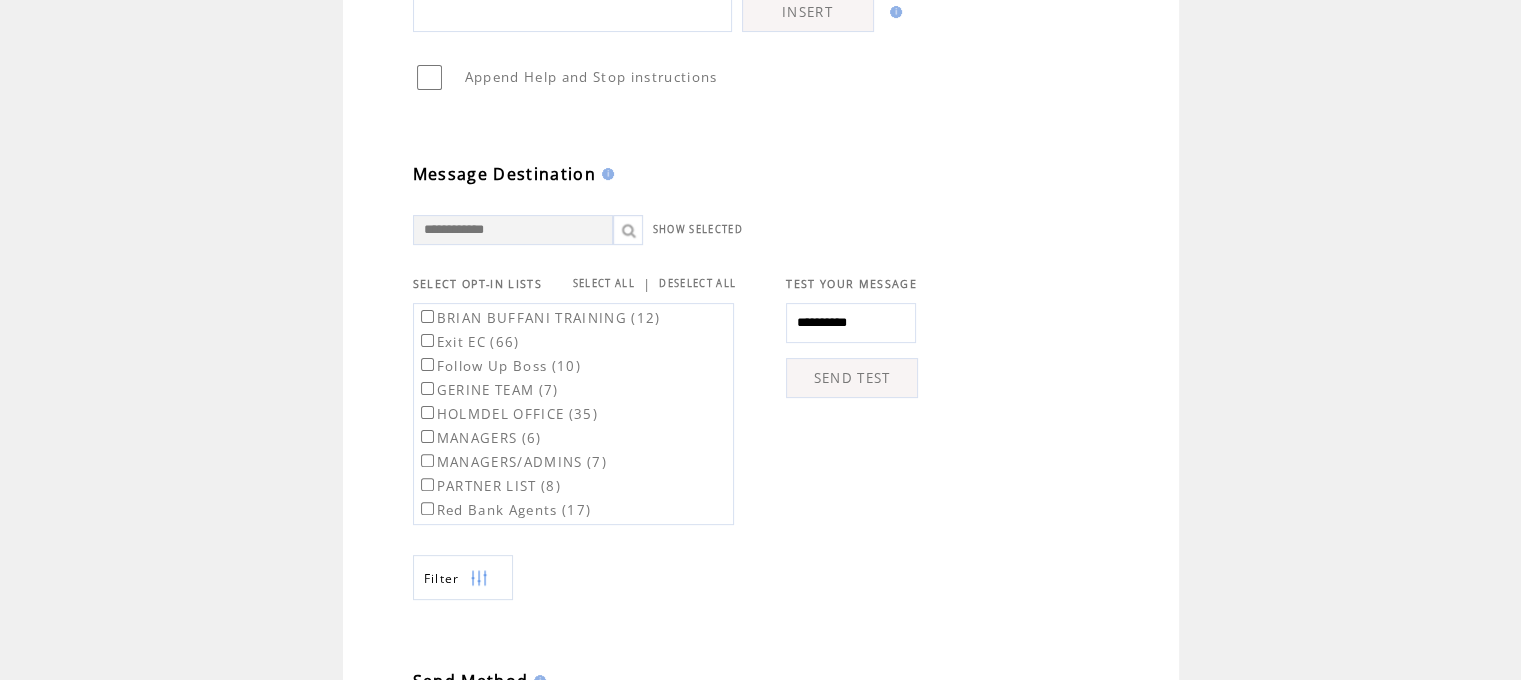 type on "**********" 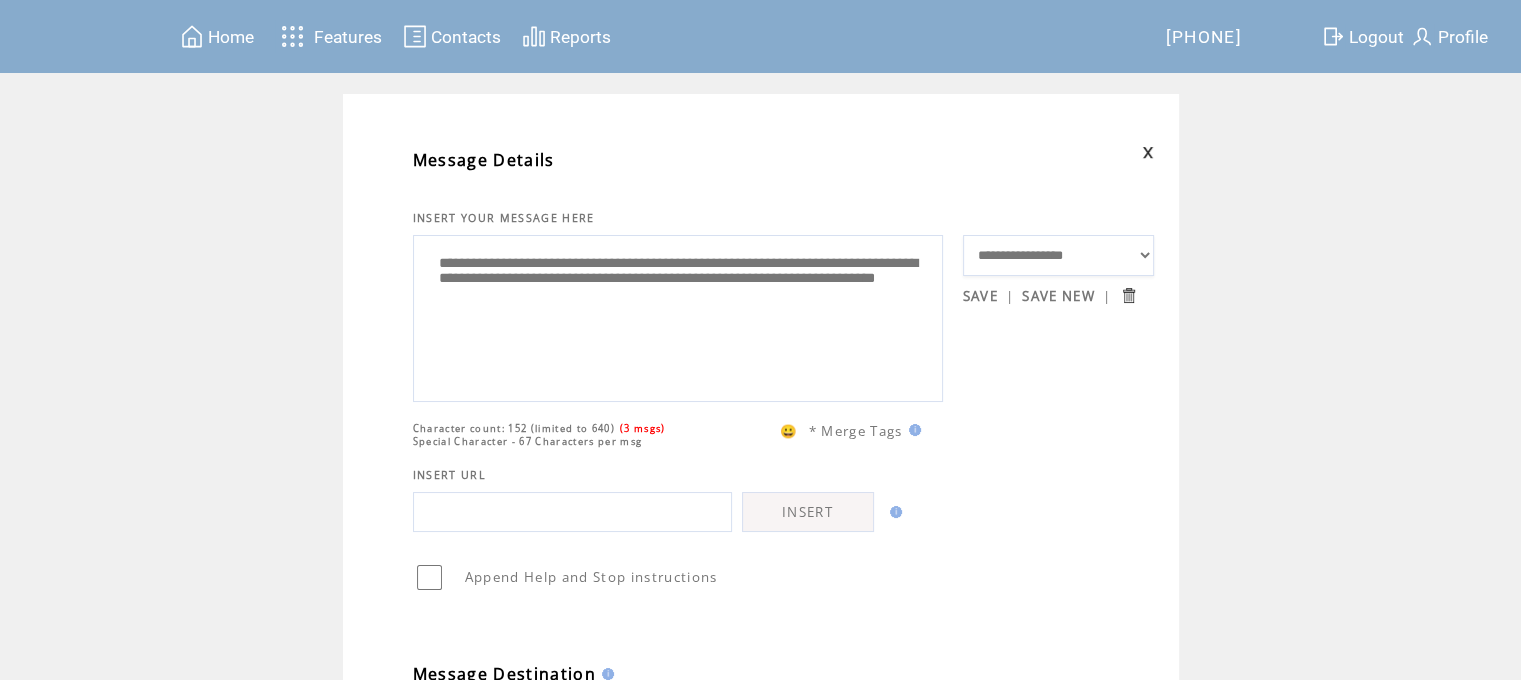 scroll, scrollTop: 0, scrollLeft: 0, axis: both 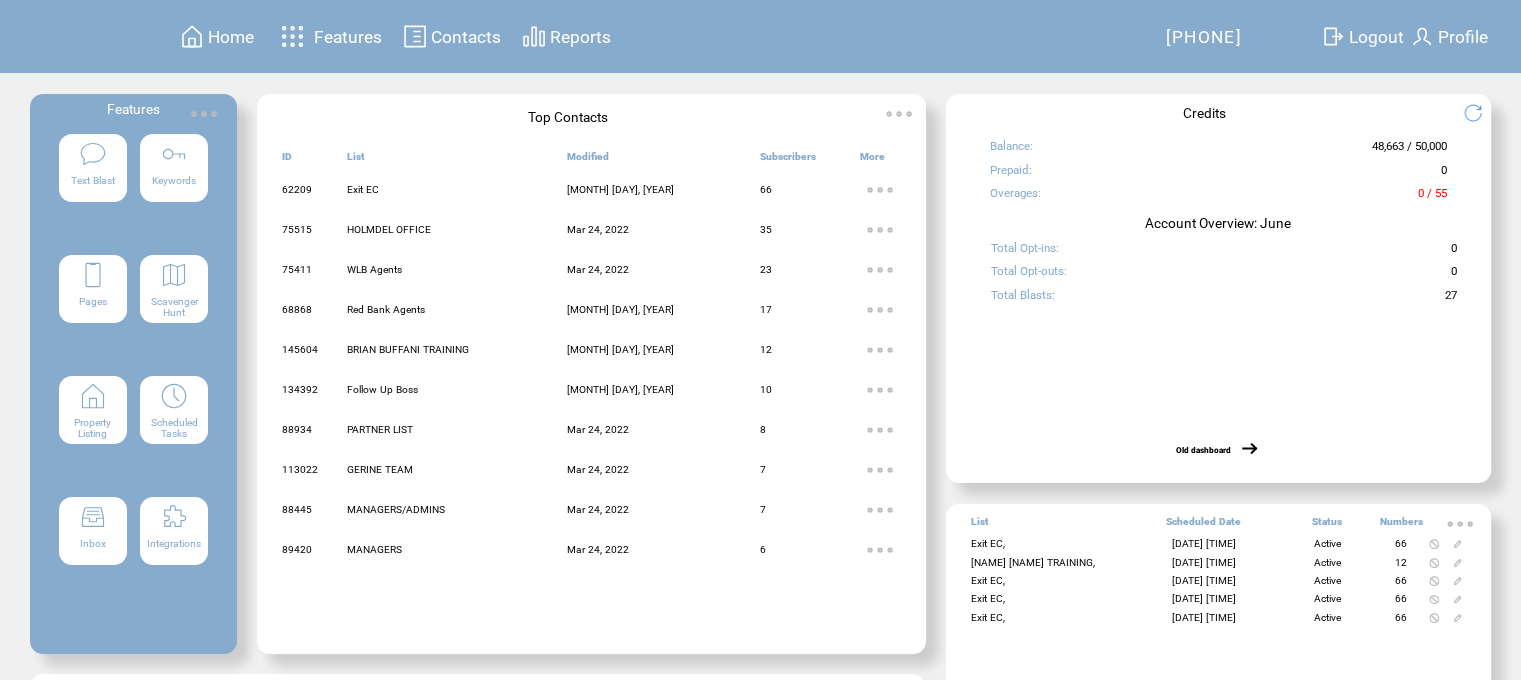 click at bounding box center [93, 154] 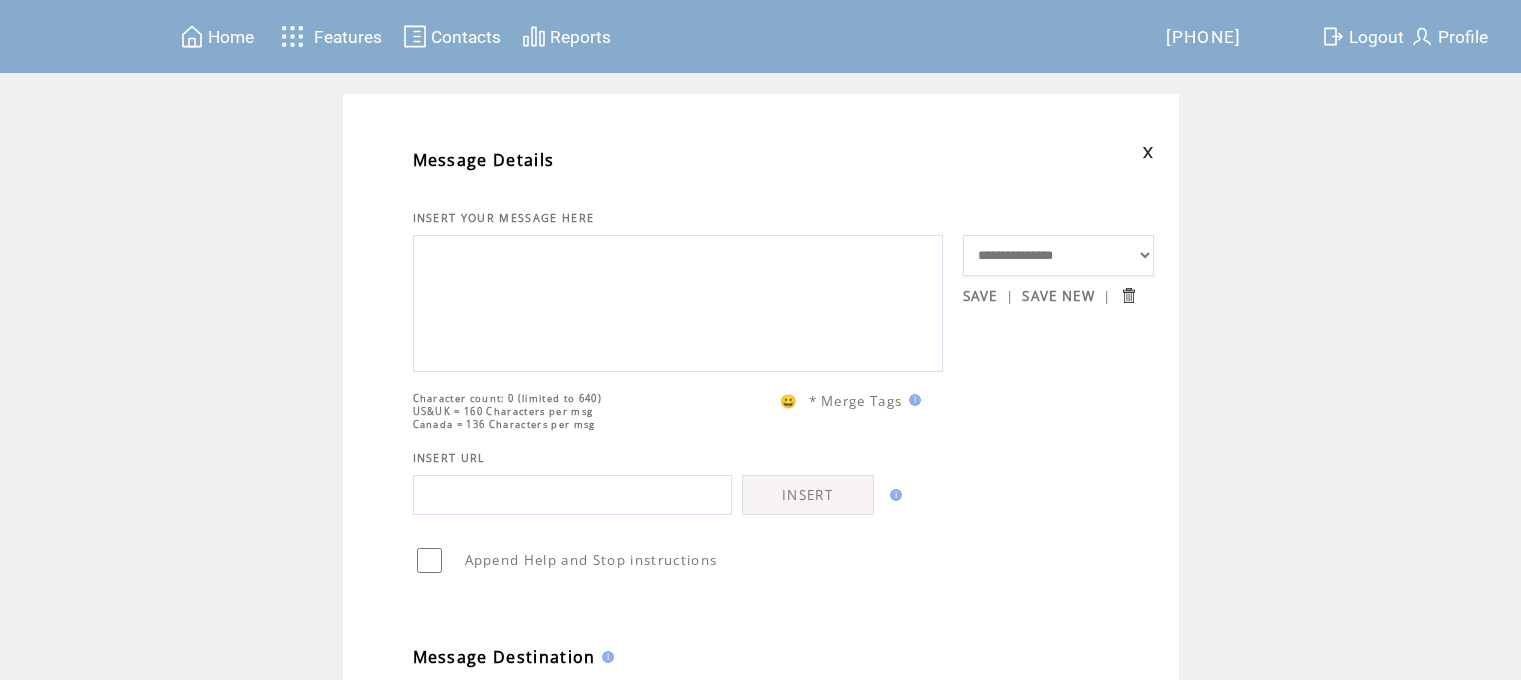 scroll, scrollTop: 0, scrollLeft: 0, axis: both 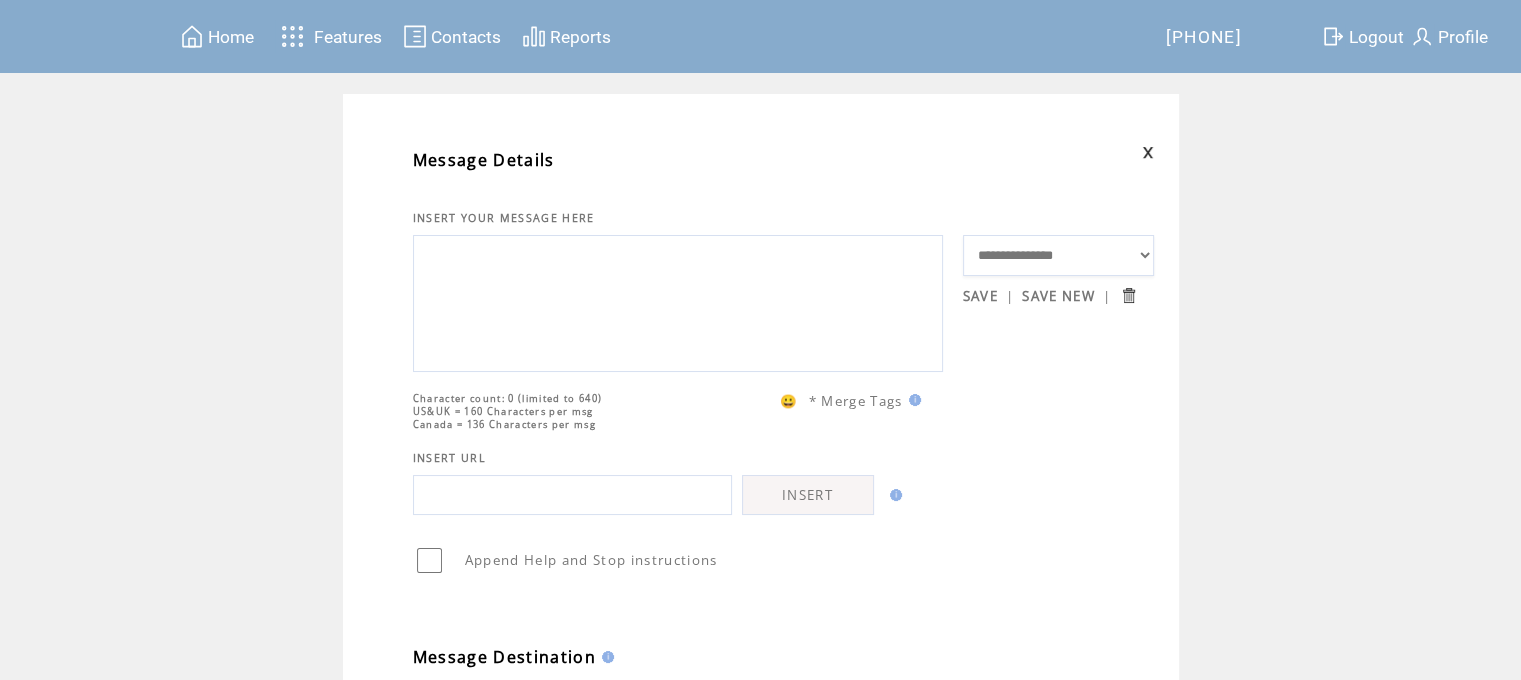 click on "**********" at bounding box center [1059, 256] 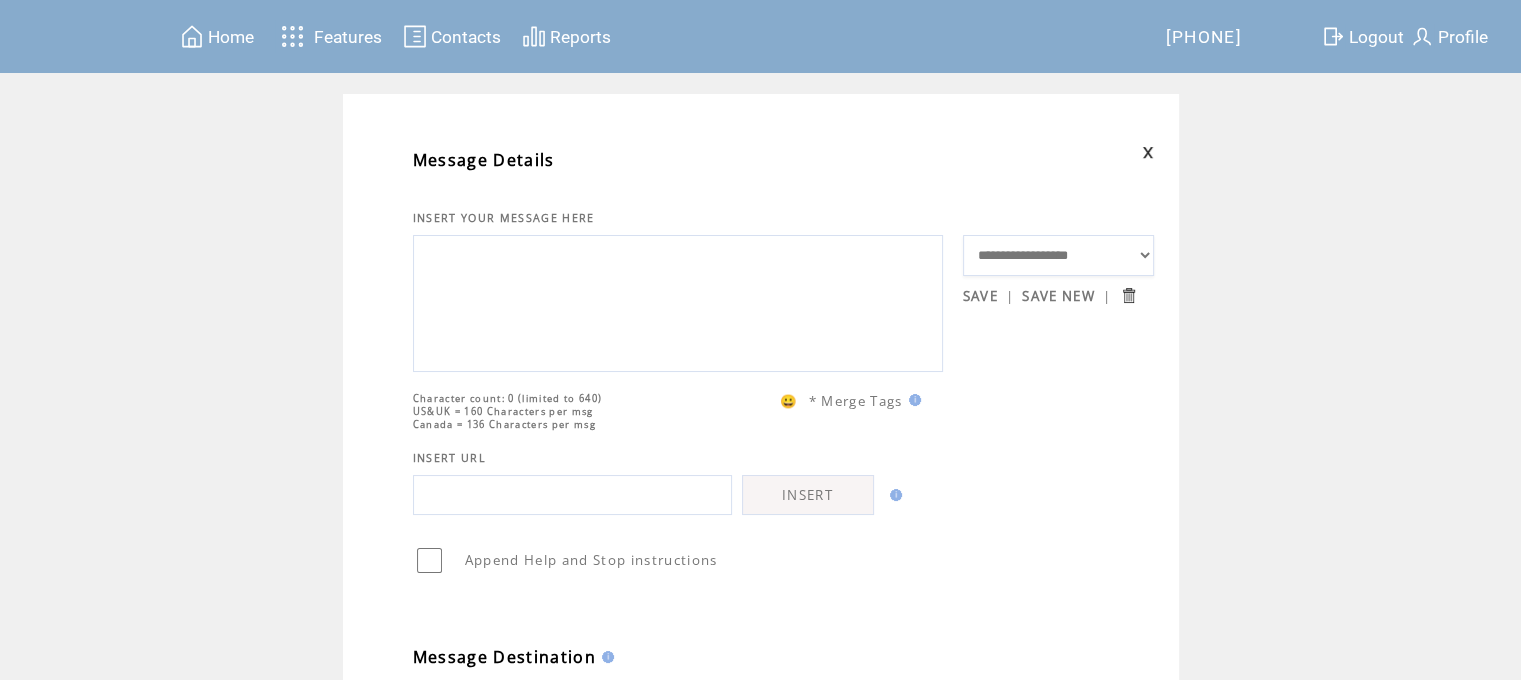 click on "**********" at bounding box center (1059, 256) 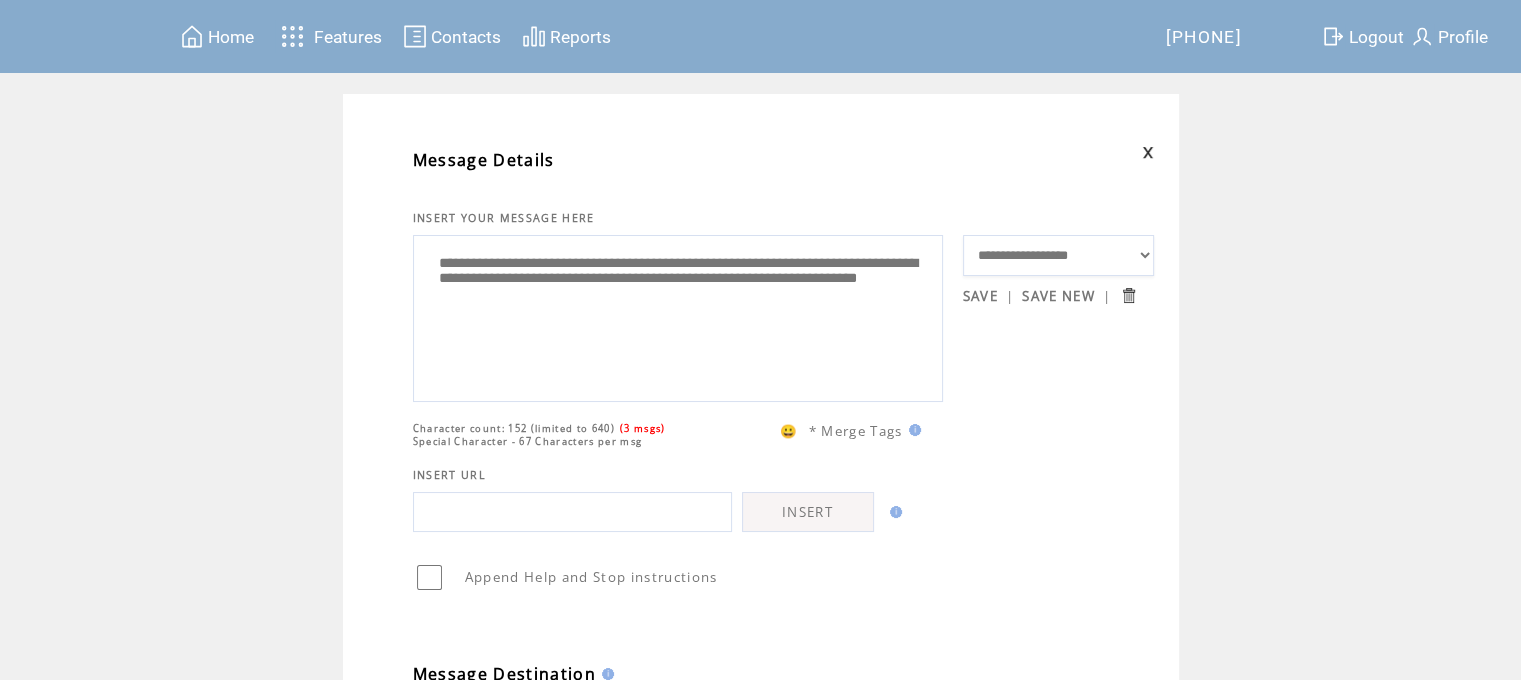 click on "SAVE" at bounding box center (980, 296) 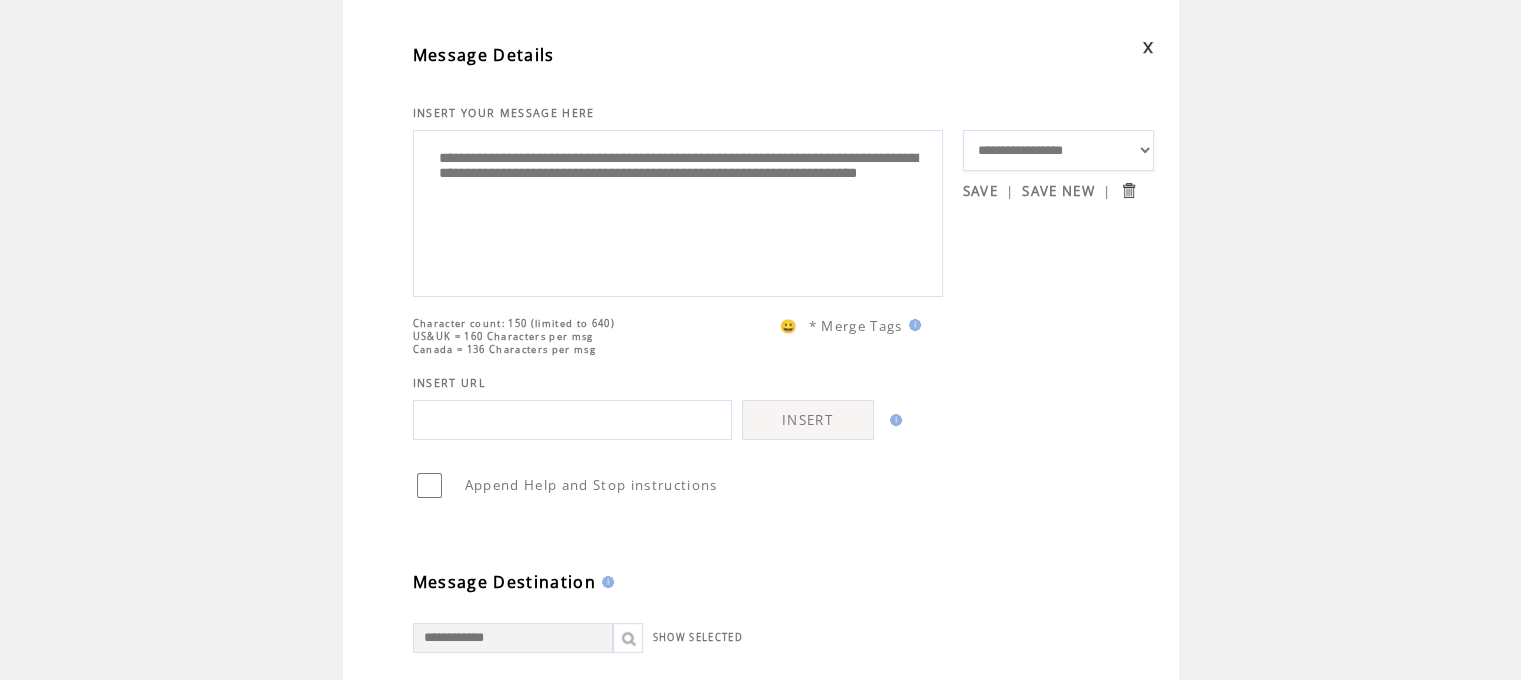 scroll, scrollTop: 300, scrollLeft: 0, axis: vertical 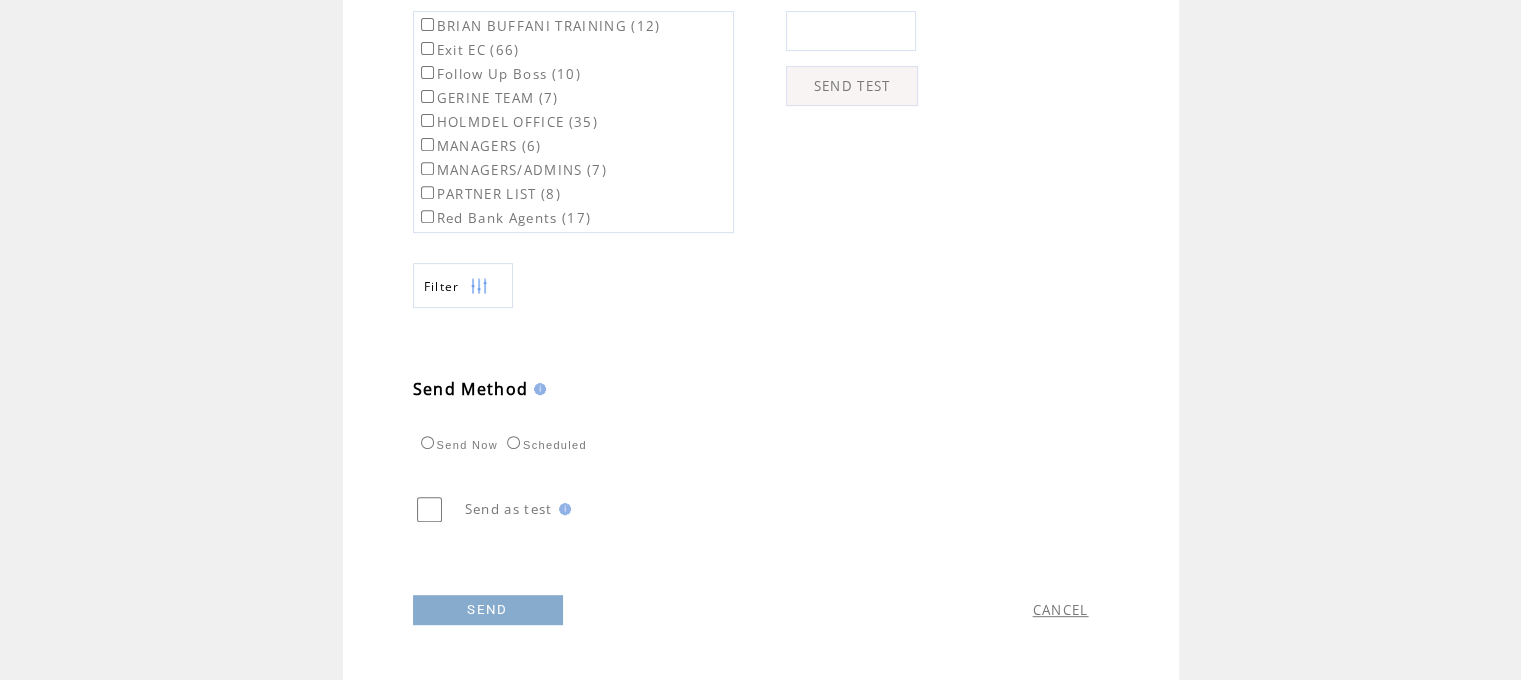 click on "SEND" at bounding box center (488, 610) 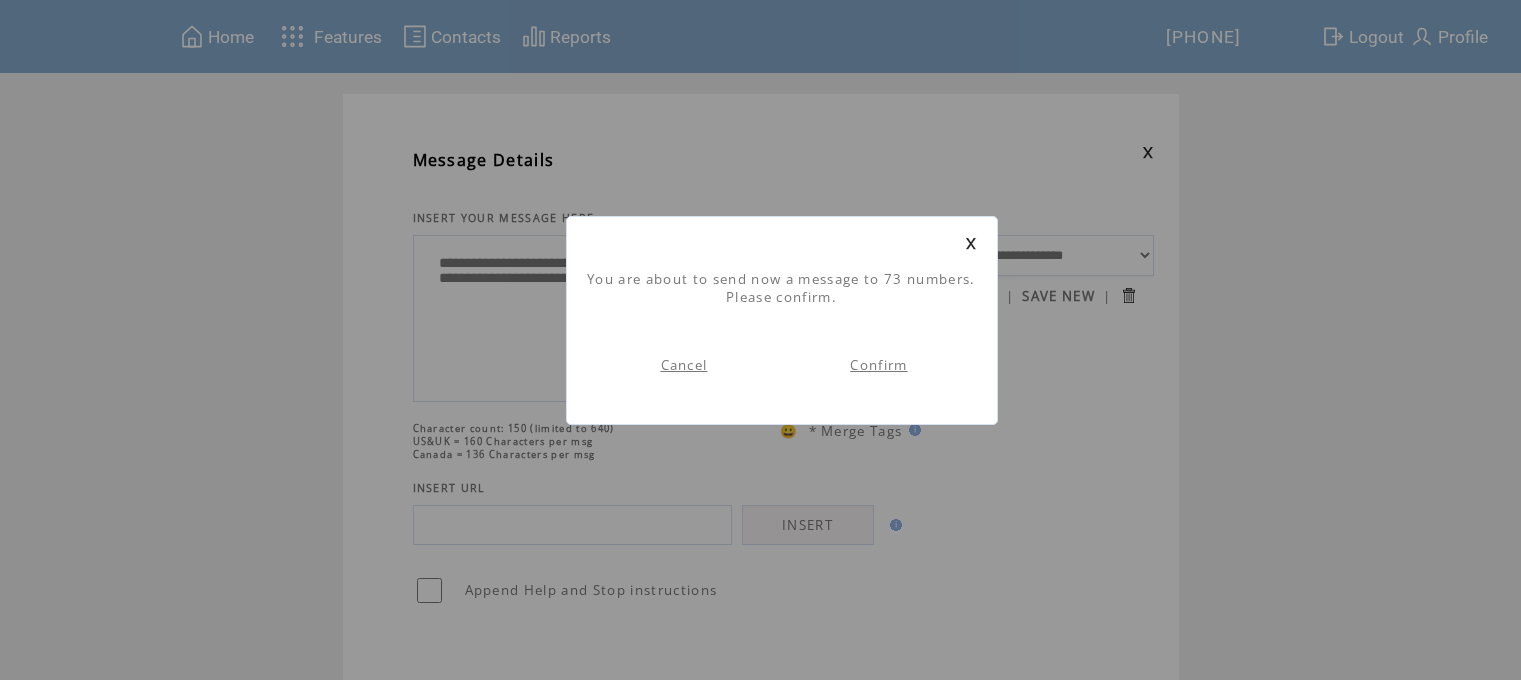 scroll, scrollTop: 0, scrollLeft: 0, axis: both 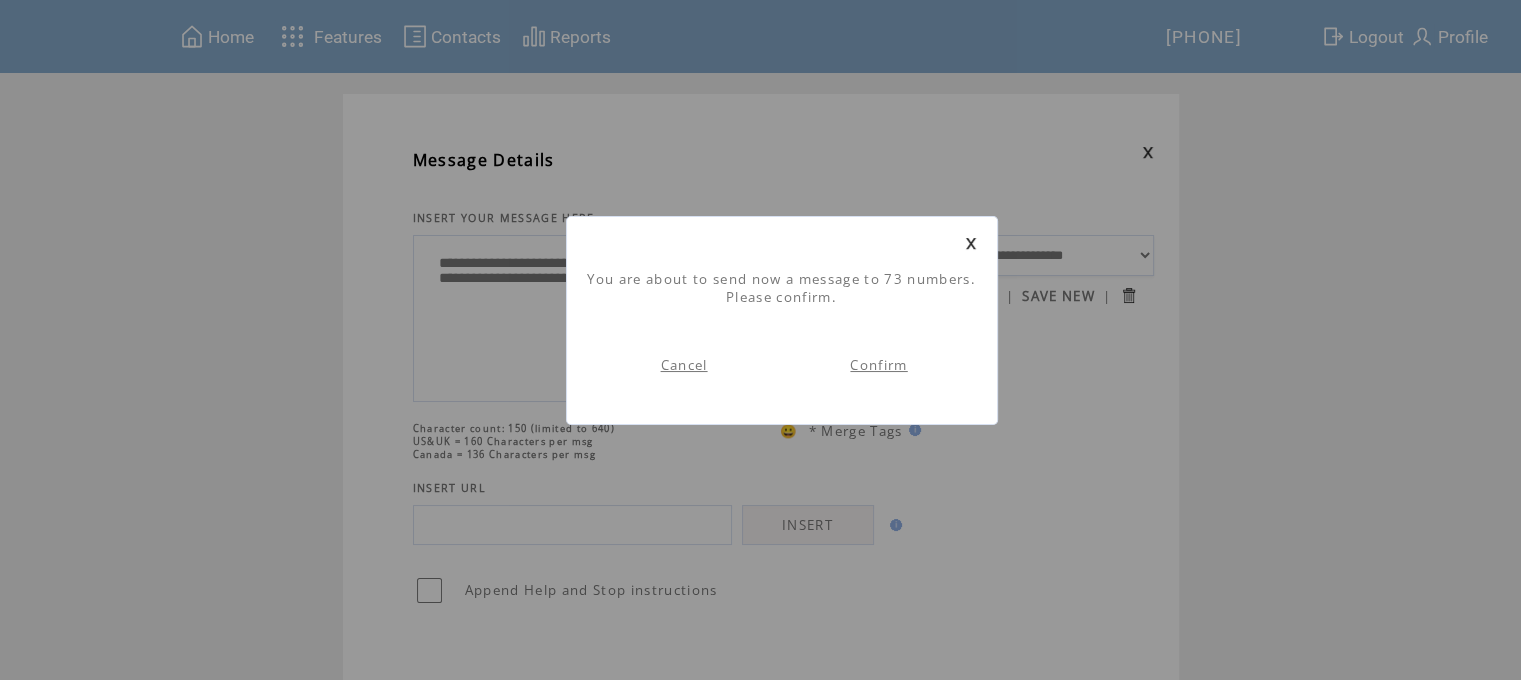click on "Confirm" at bounding box center (878, 365) 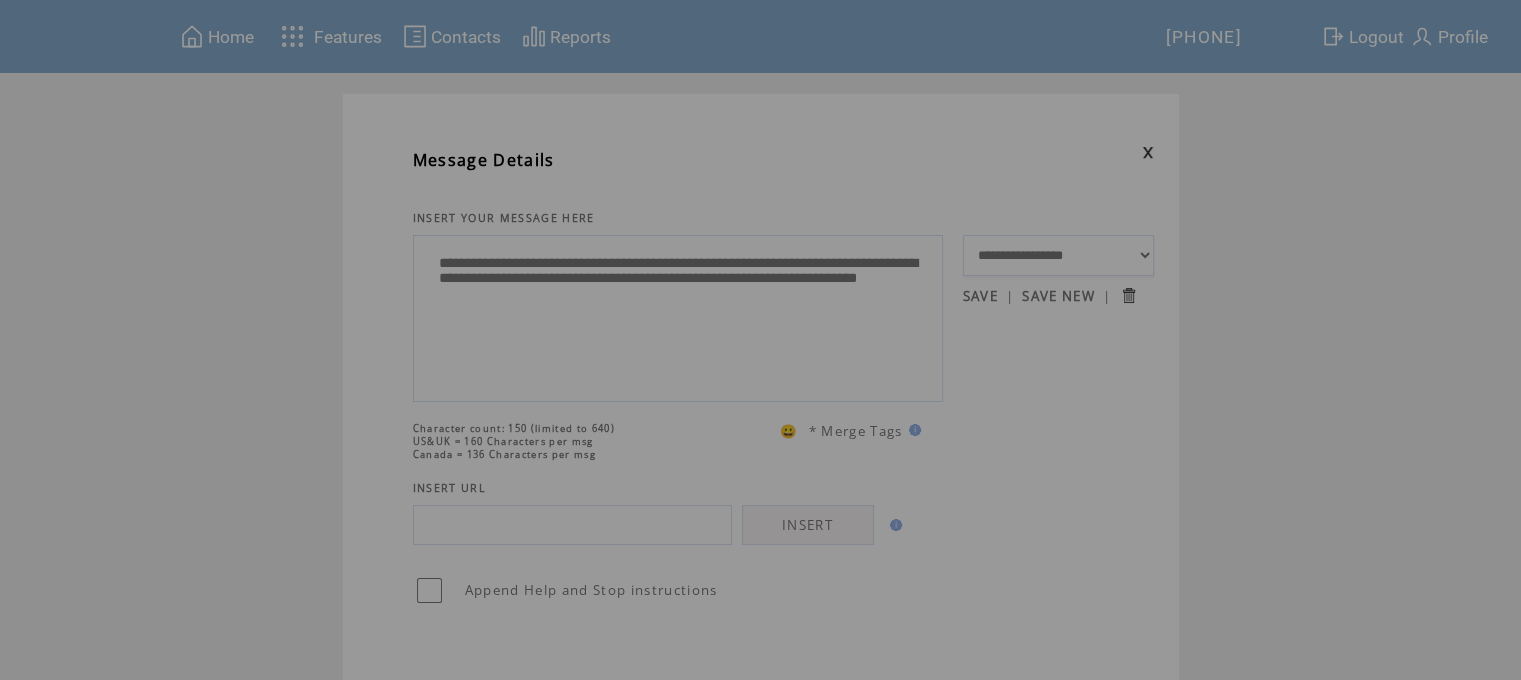 scroll, scrollTop: 0, scrollLeft: 0, axis: both 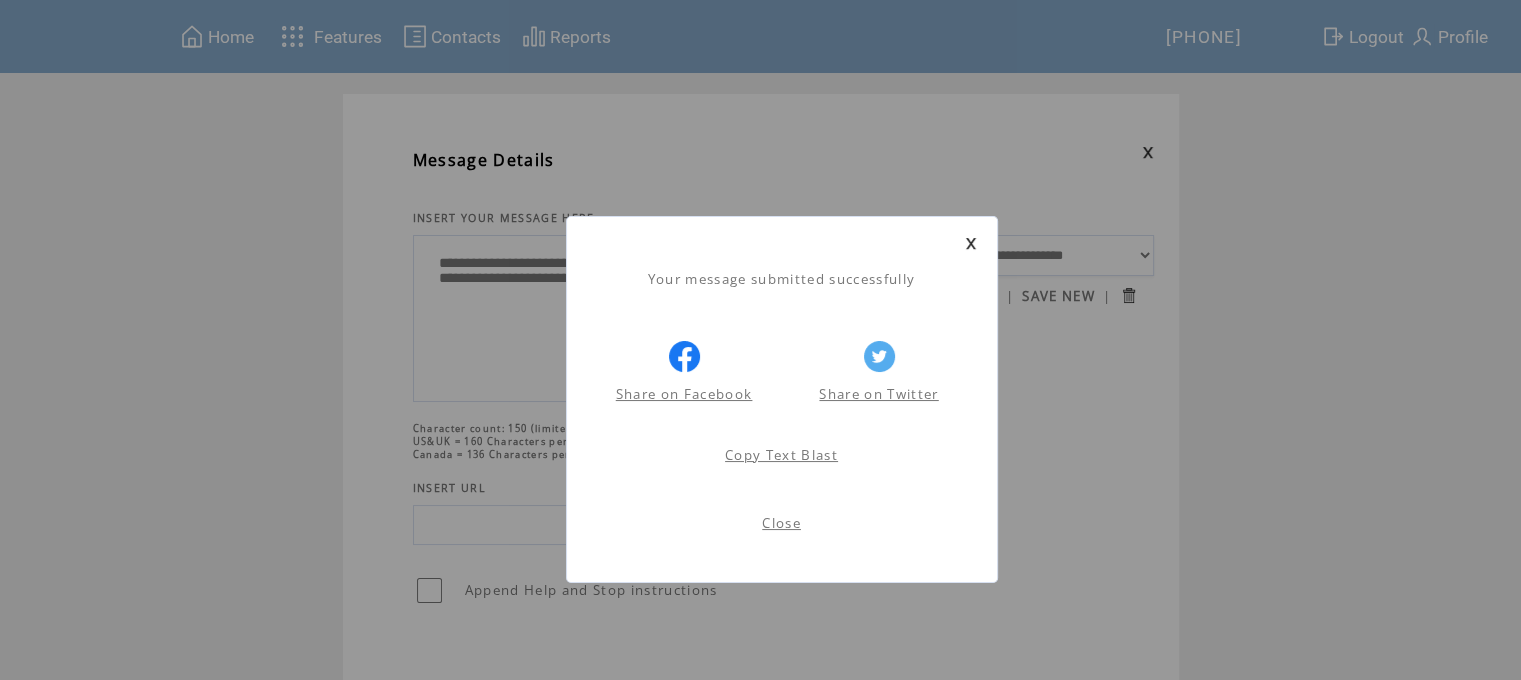 click on "Close" at bounding box center (781, 523) 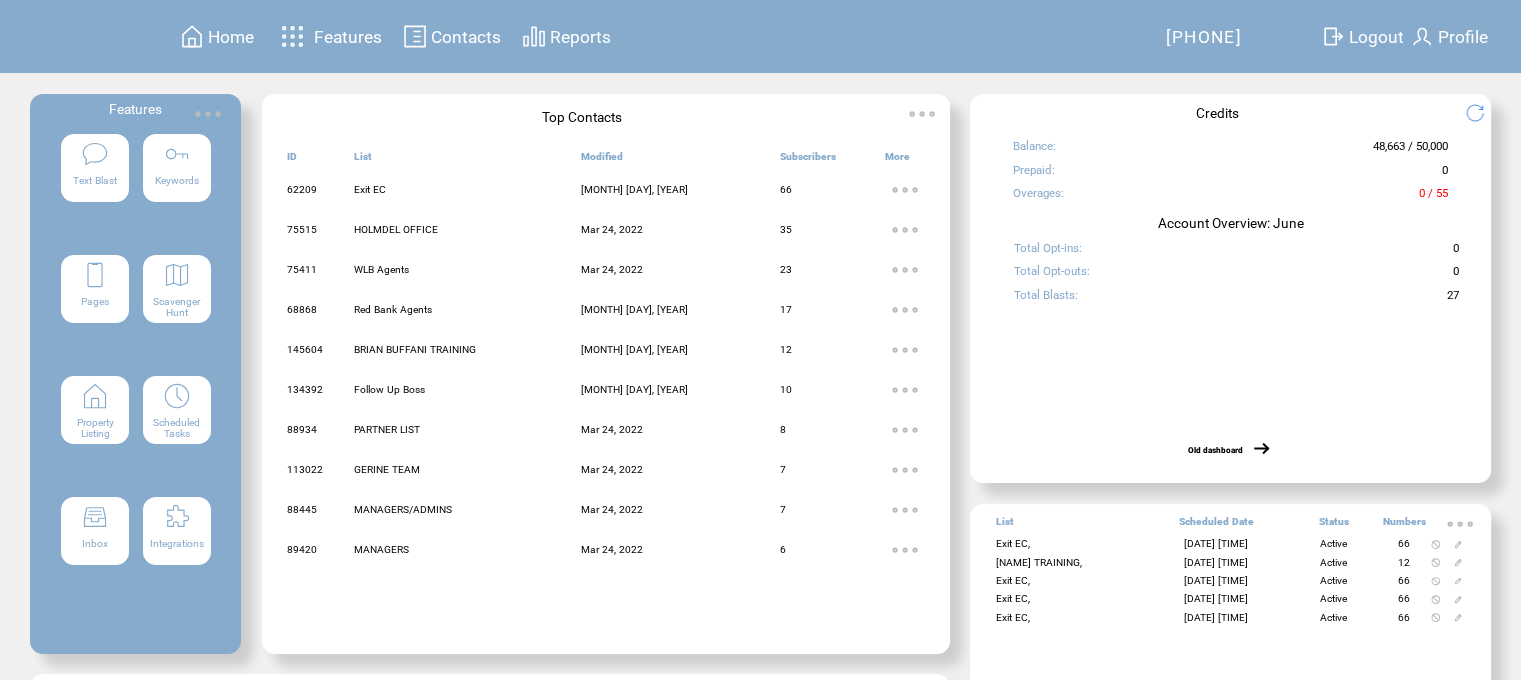 scroll, scrollTop: 0, scrollLeft: 0, axis: both 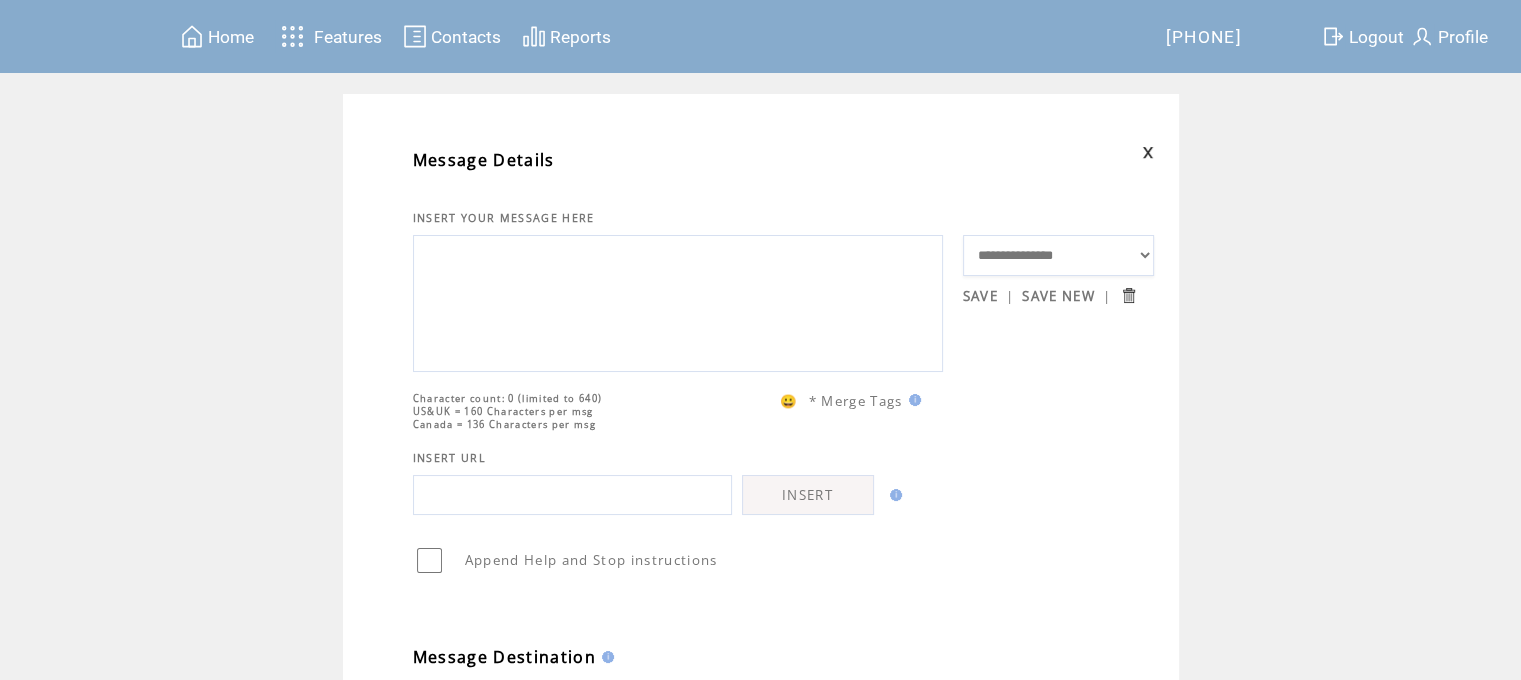 click on "**********" at bounding box center (781, 777) 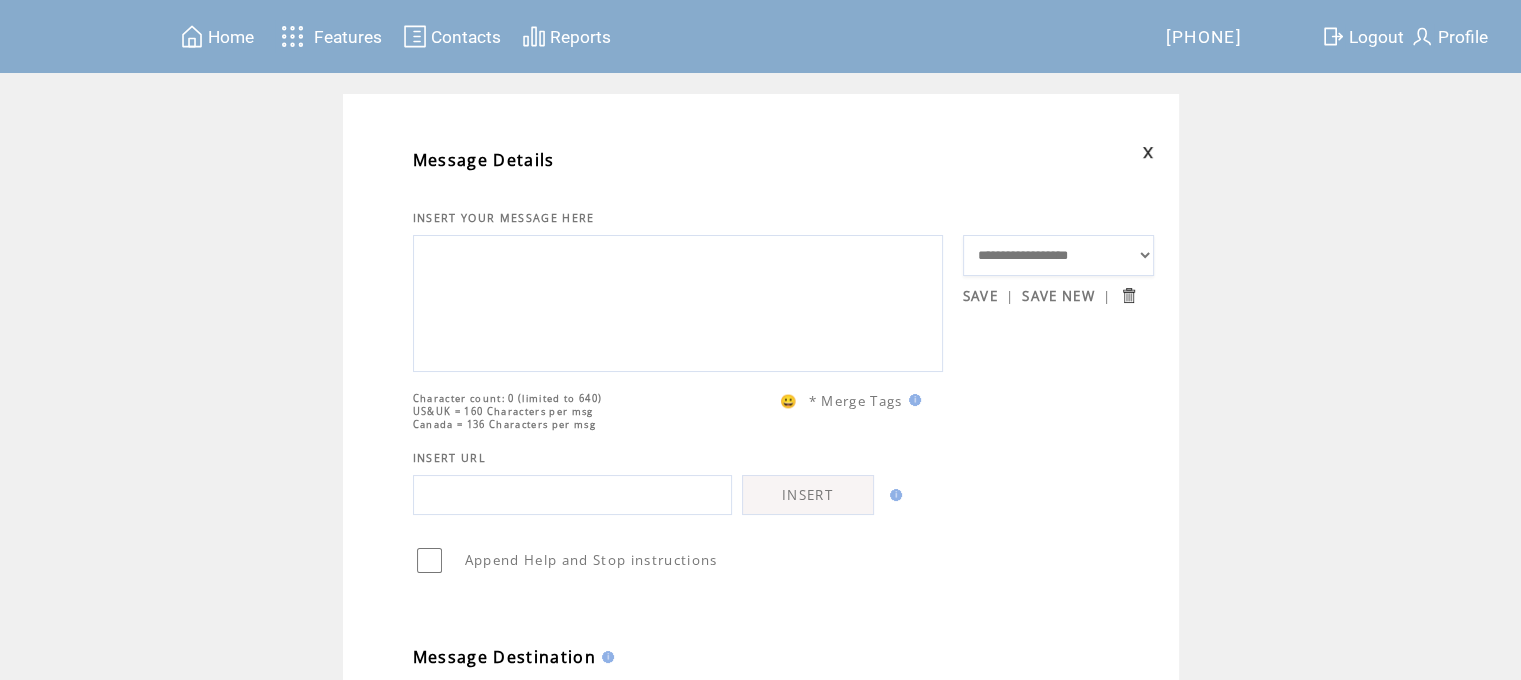click on "**********" at bounding box center (1059, 256) 